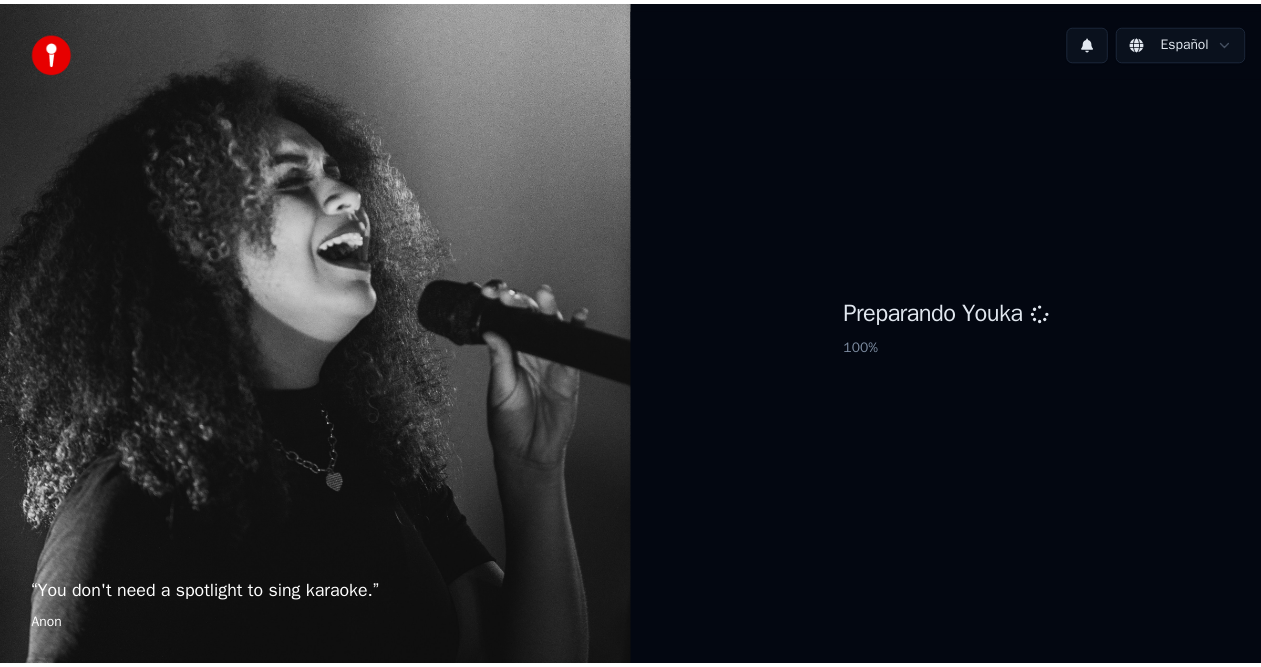 scroll, scrollTop: 0, scrollLeft: 0, axis: both 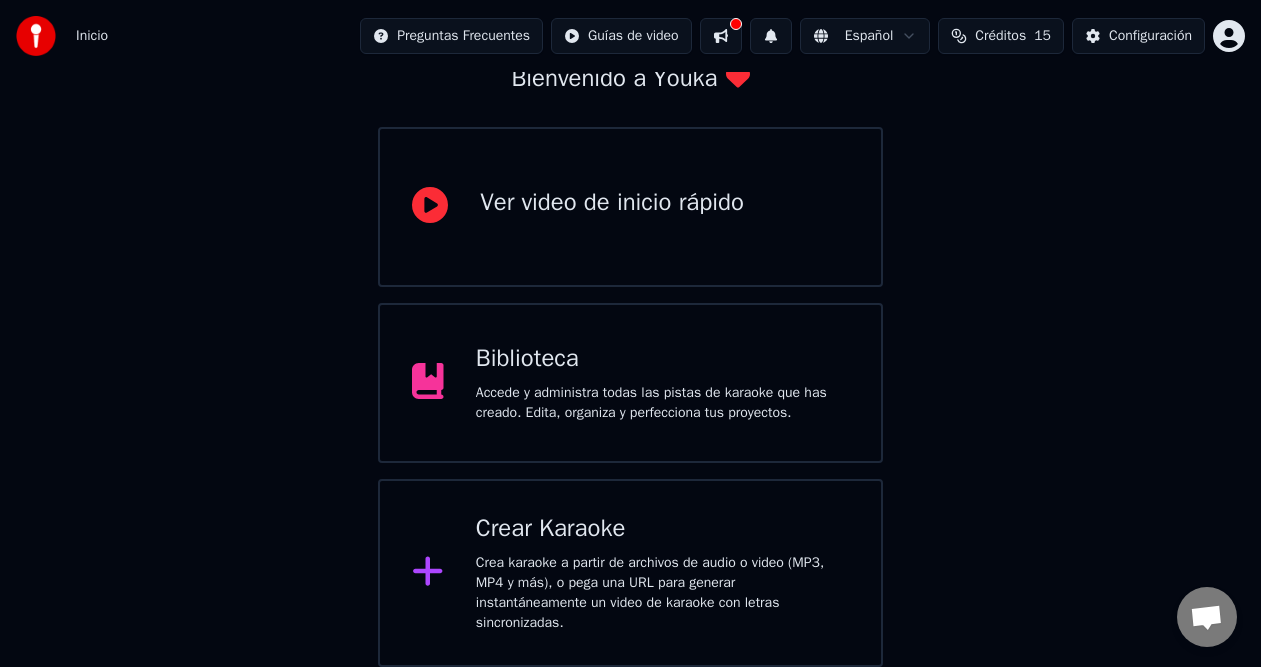 click on "Biblioteca" at bounding box center (662, 359) 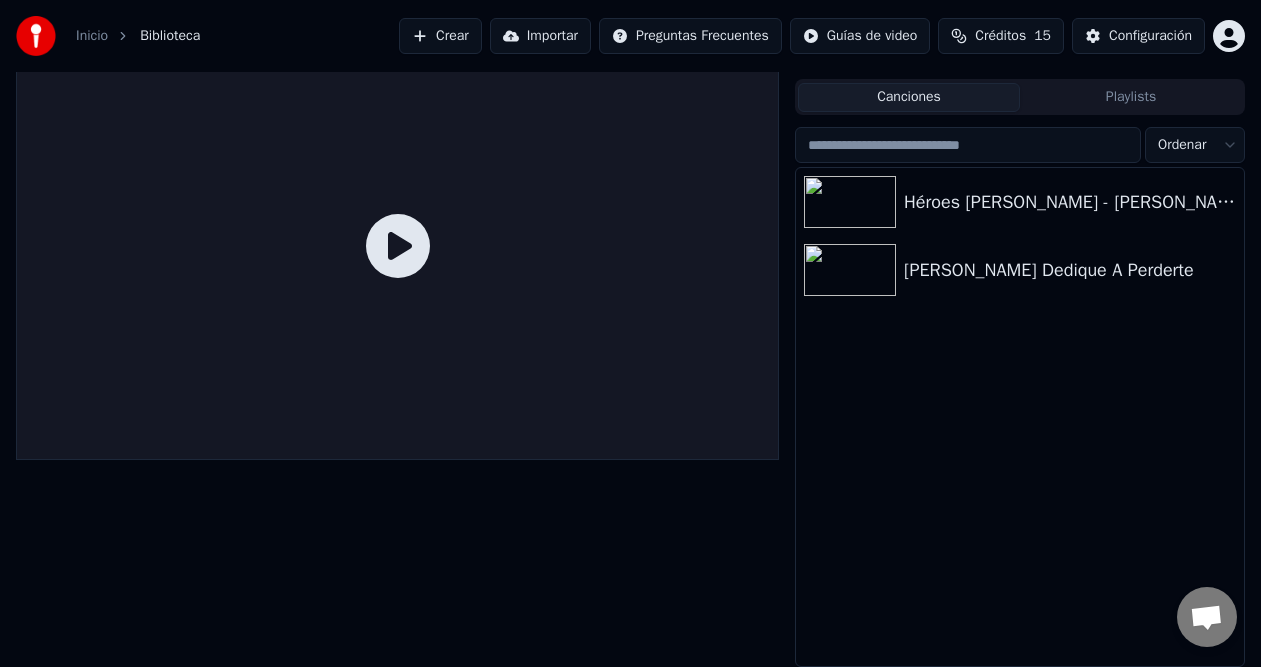 scroll, scrollTop: 41, scrollLeft: 0, axis: vertical 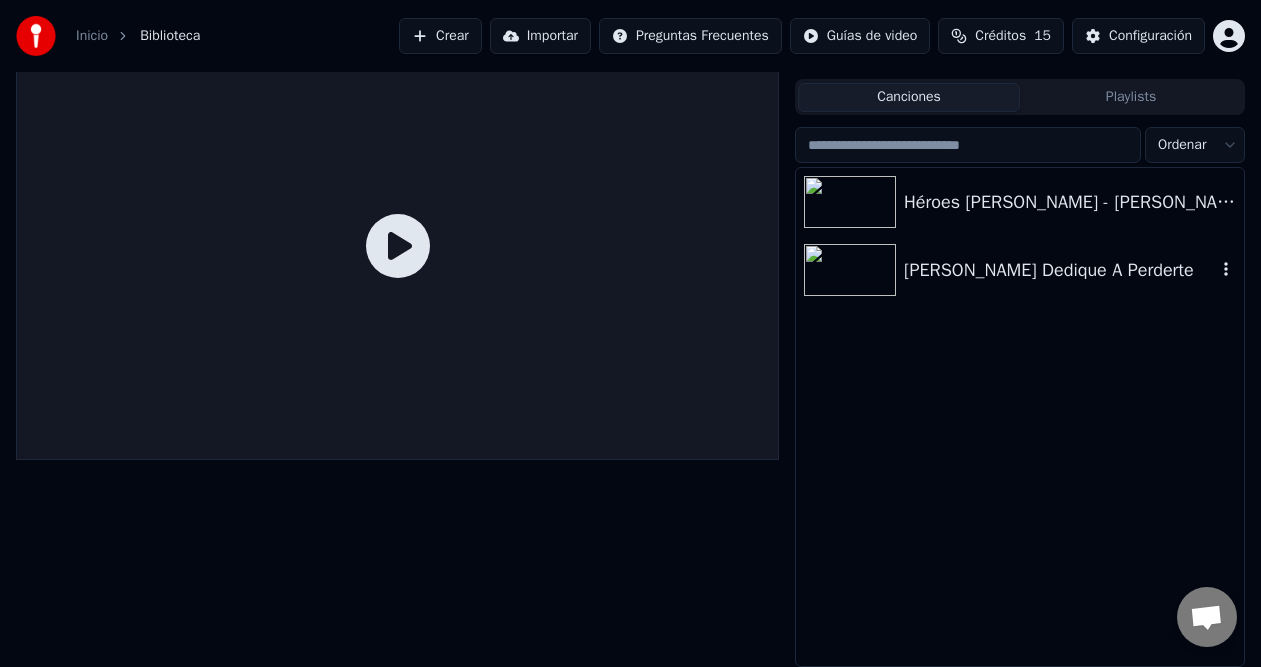 click at bounding box center (850, 270) 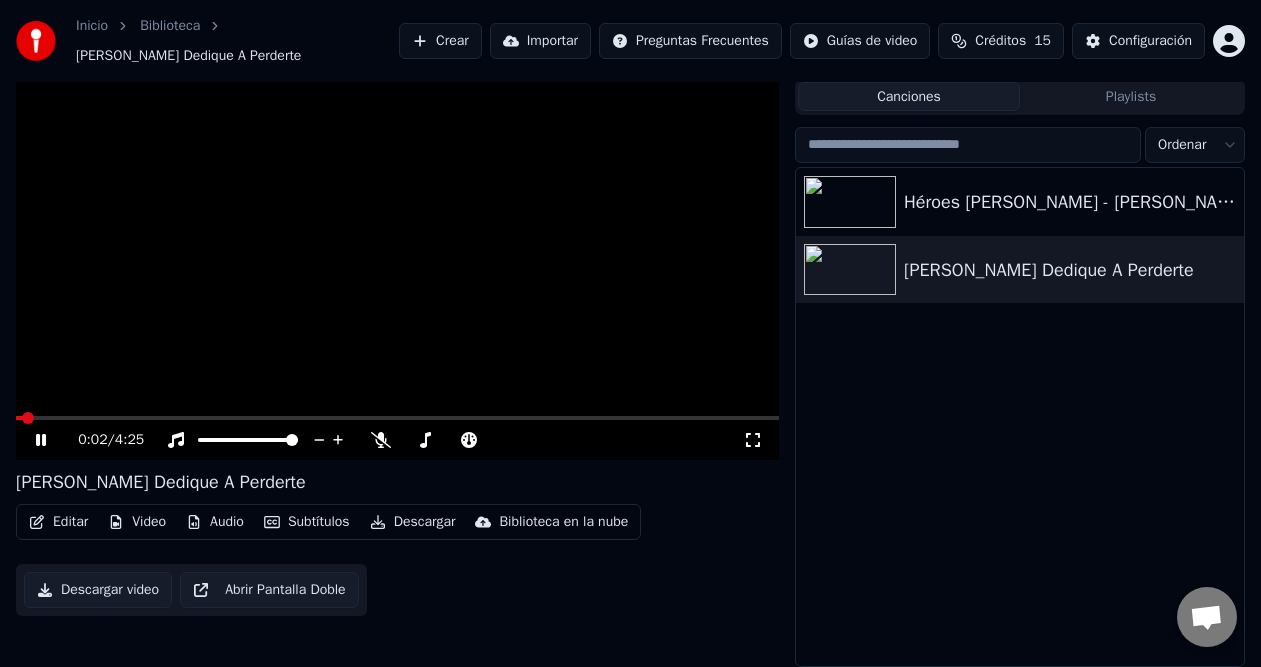 click on "0:02  /  4:25" at bounding box center (397, 440) 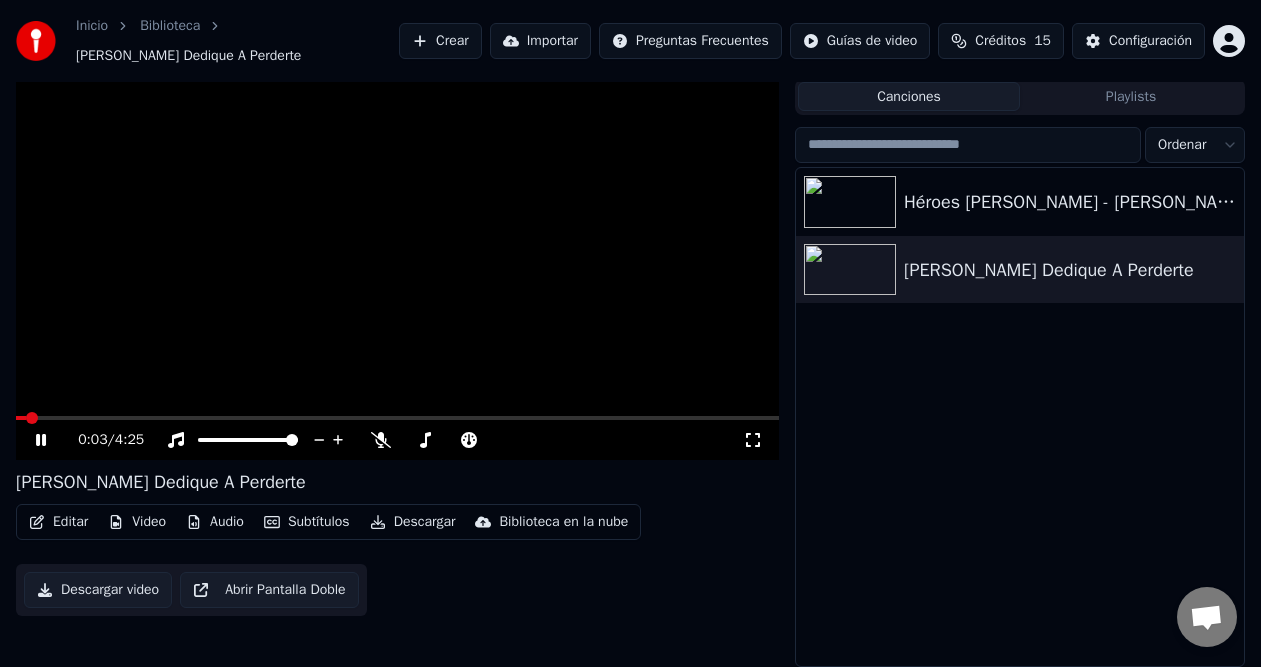 click 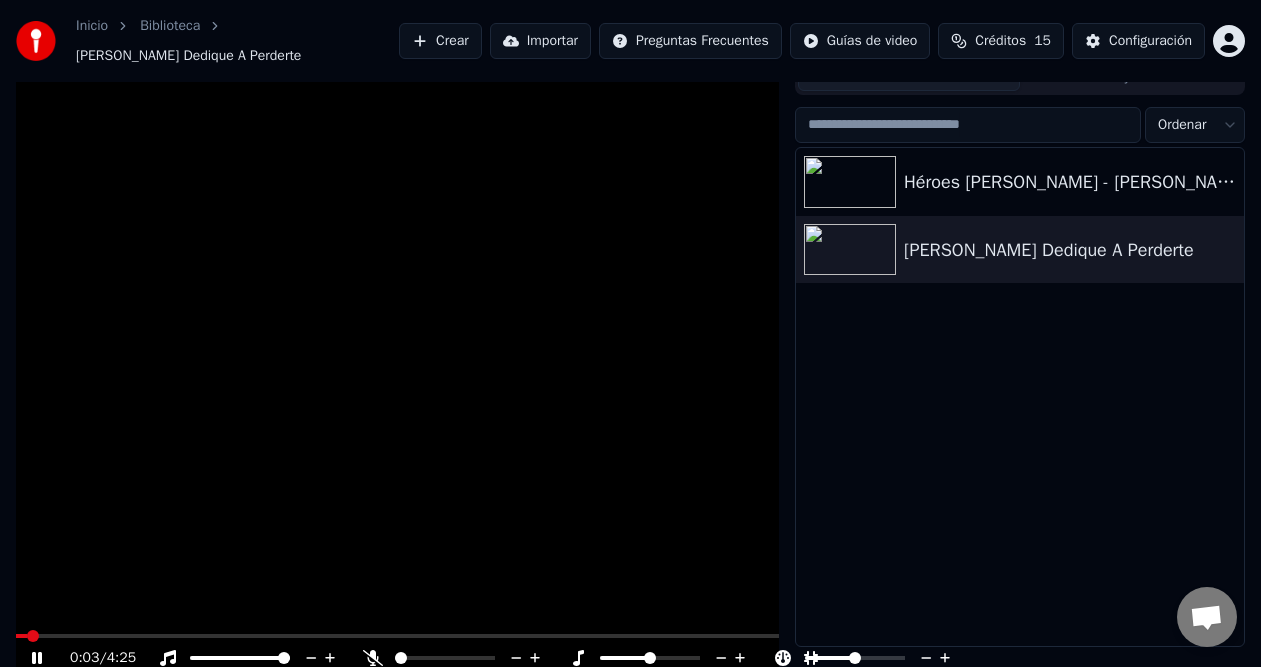 scroll, scrollTop: 0, scrollLeft: 0, axis: both 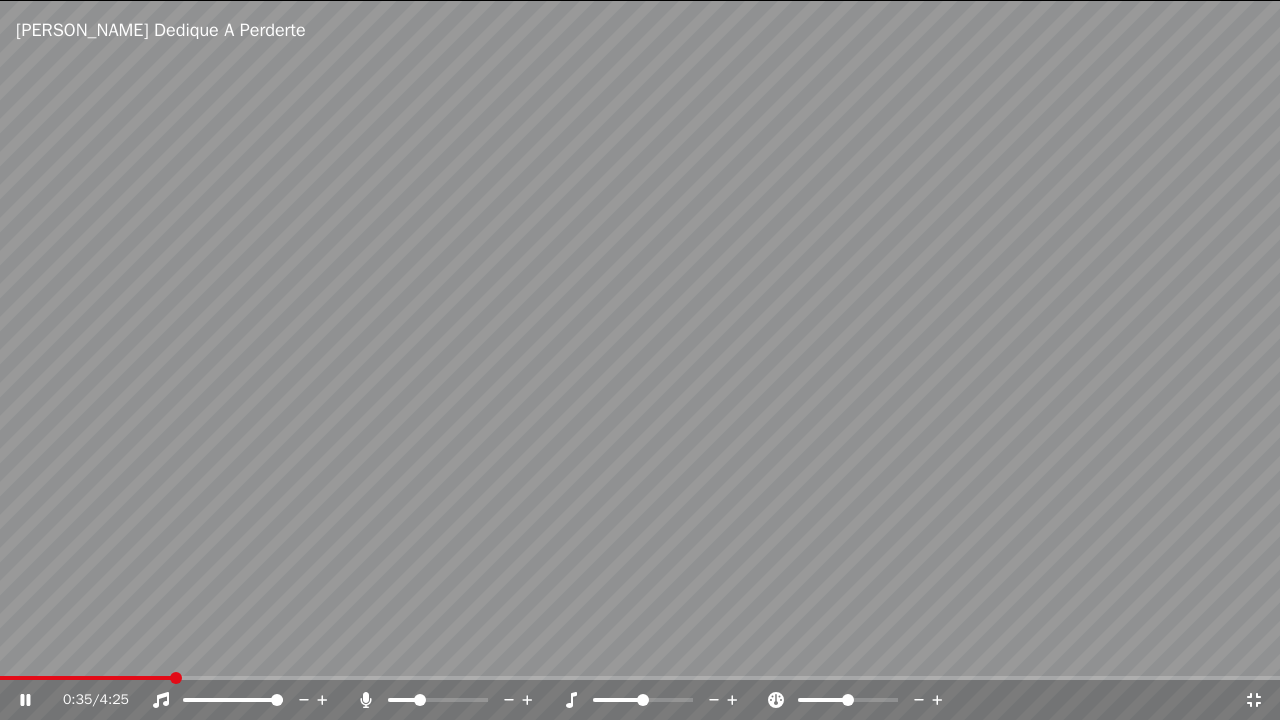 click at bounding box center (420, 700) 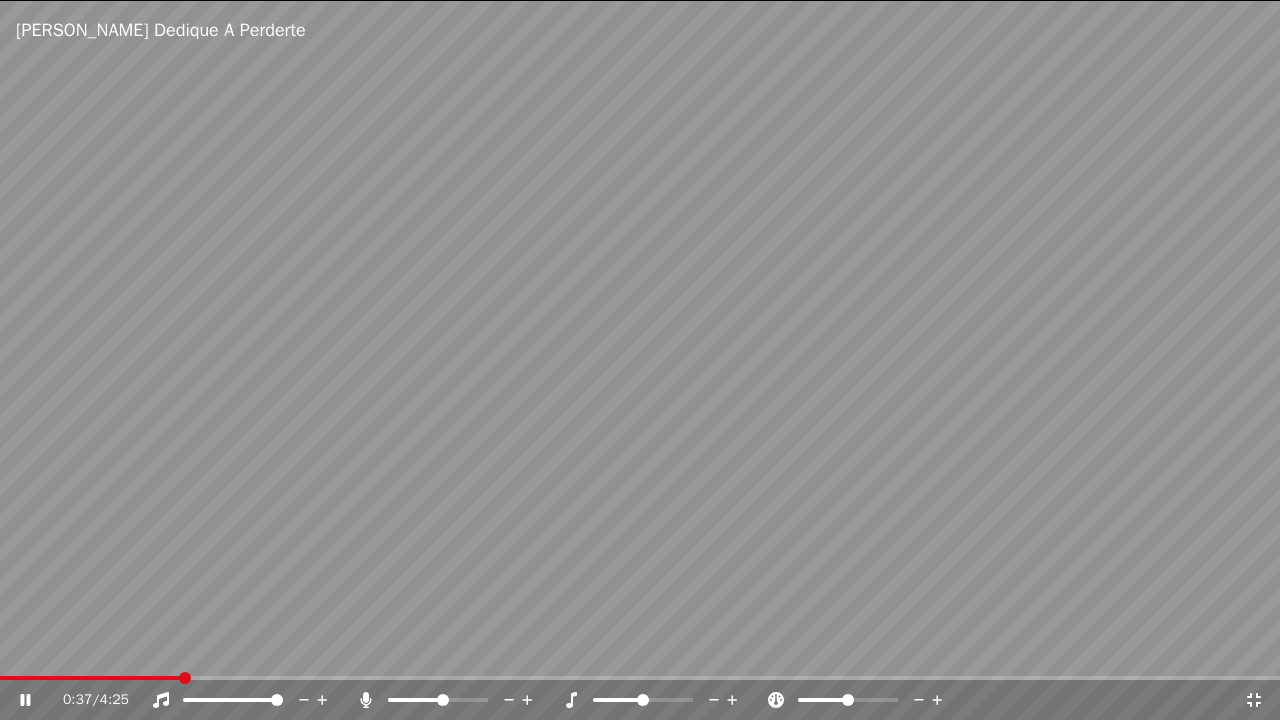 click at bounding box center [443, 700] 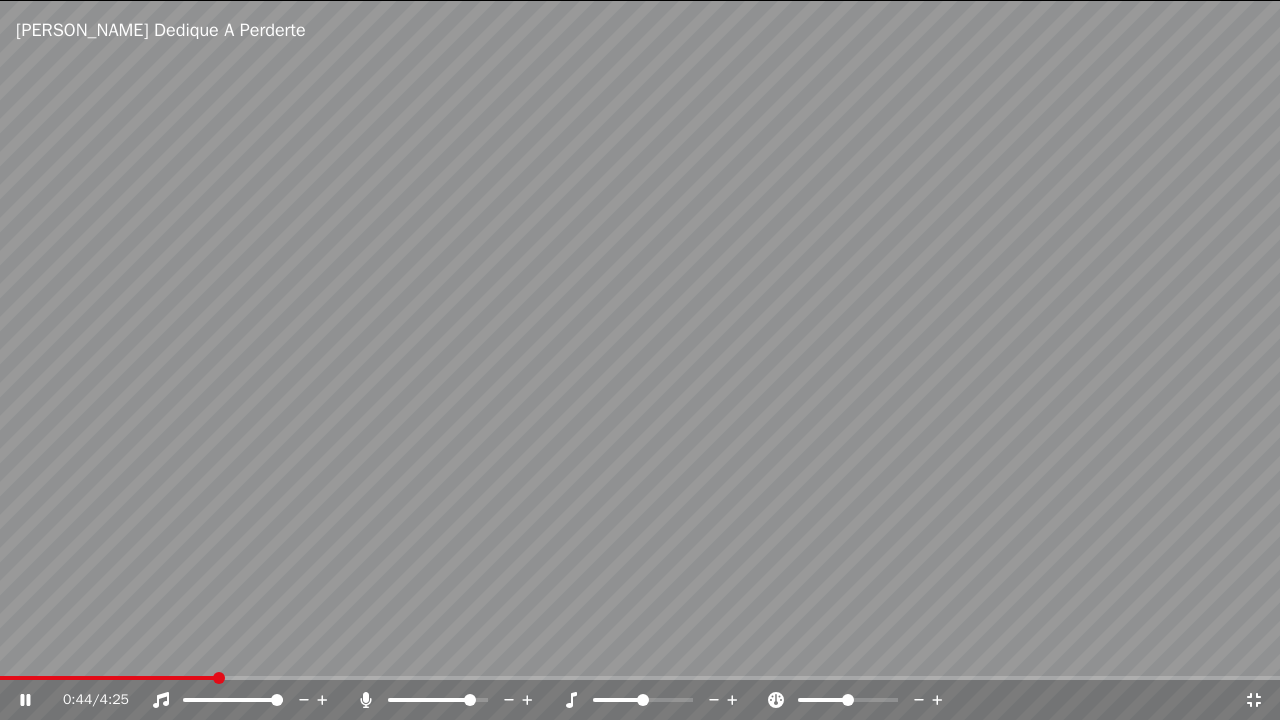 click at bounding box center (470, 700) 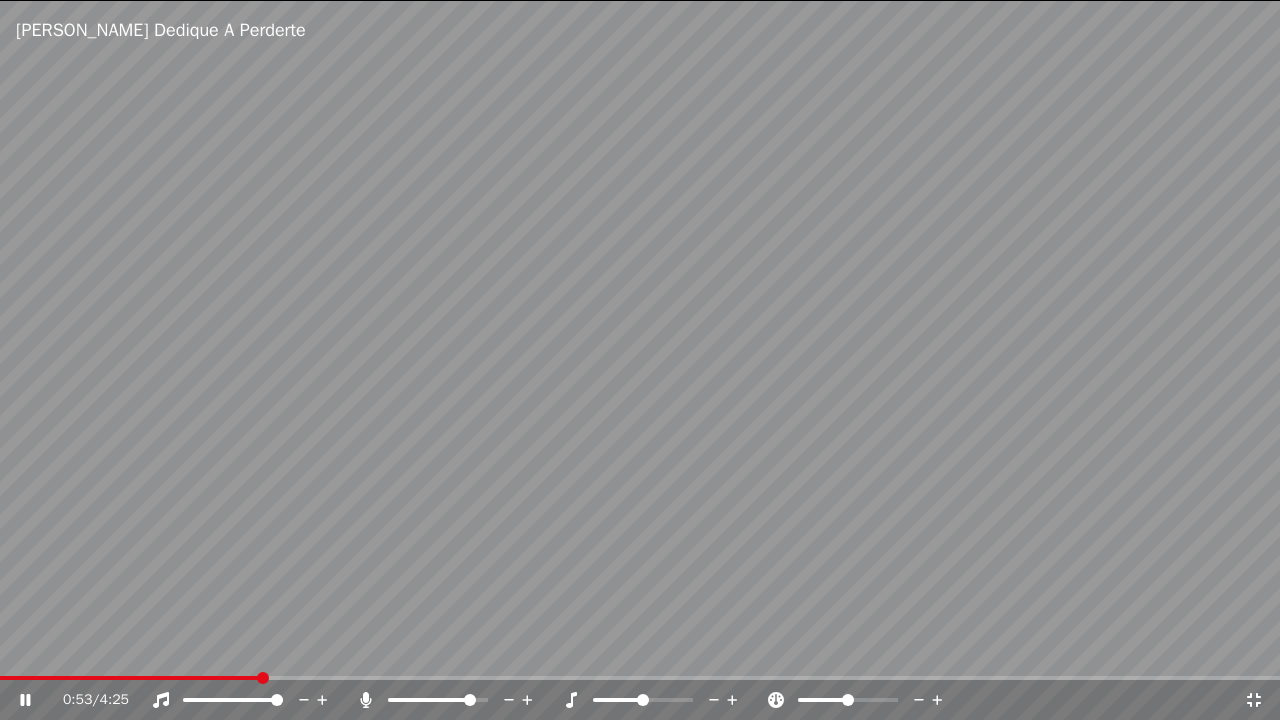 click at bounding box center [640, 360] 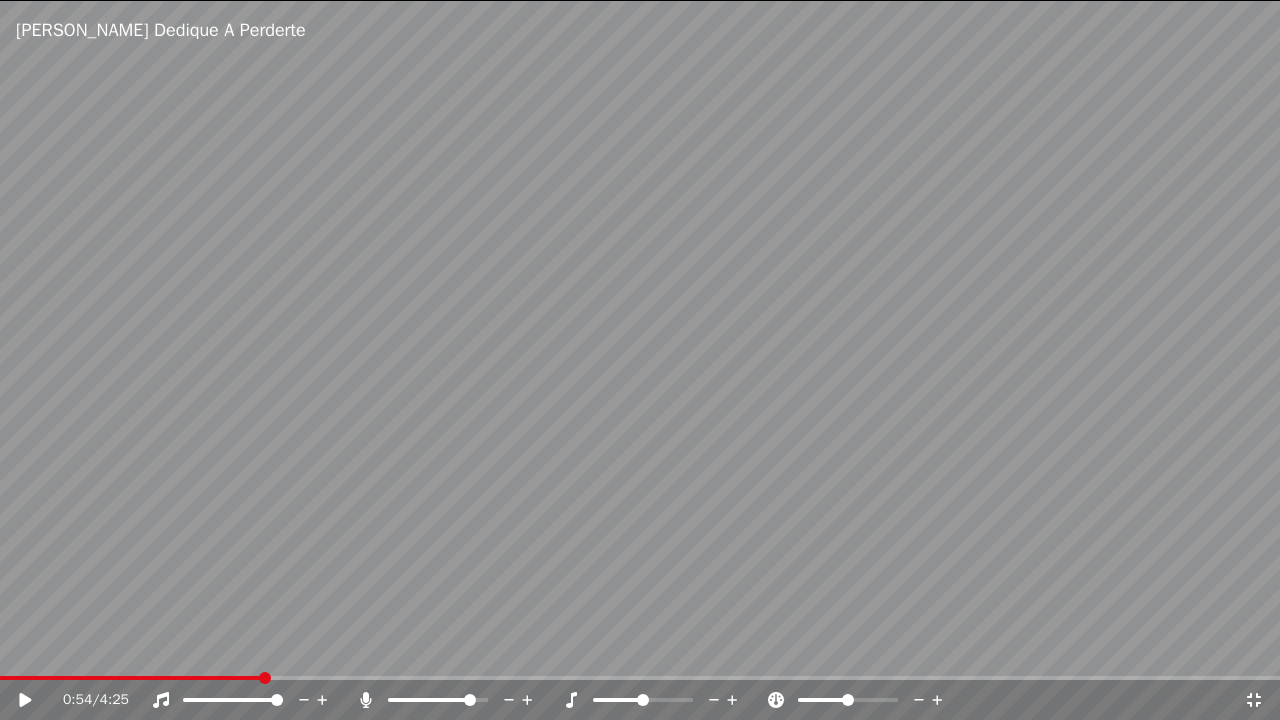 click 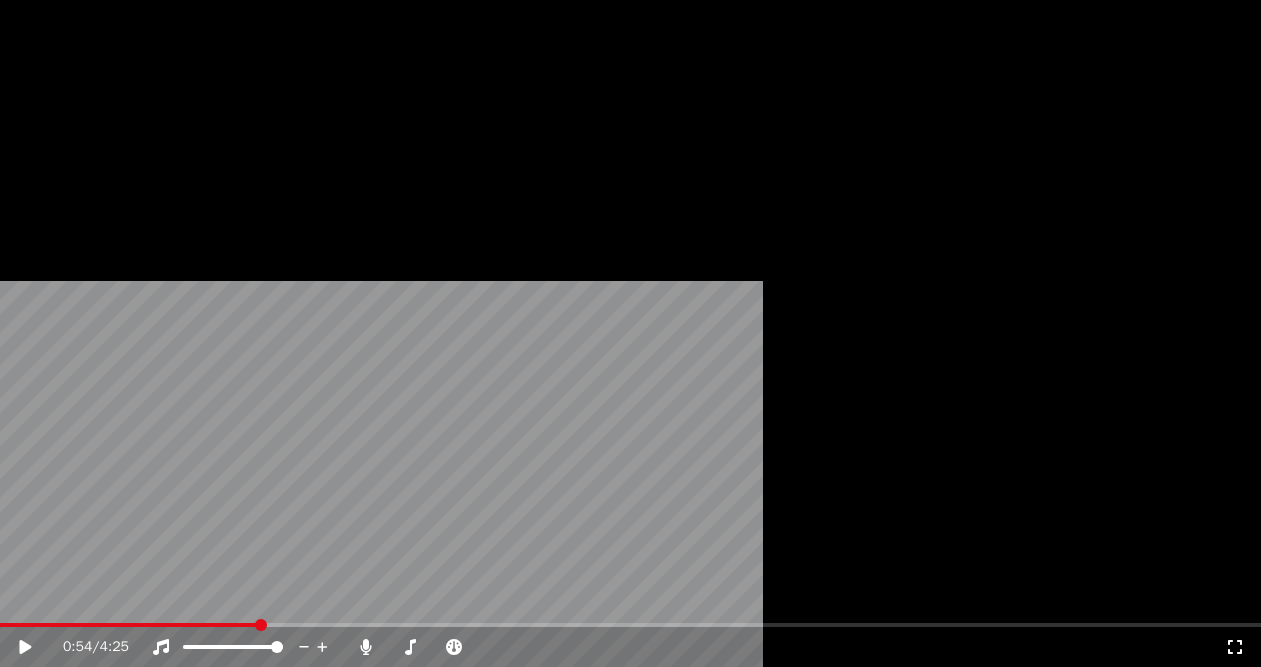 click on "Inicio Biblioteca [PERSON_NAME] Dedique A Perderte Crear Importar Preguntas Frecuentes Guías de video Créditos 15 Configuración 0:54  /  4:25 [PERSON_NAME] Dedique A Perderte Editar Video Audio Subtítulos Descargar Biblioteca en la nube Sincronización manual Descargar video Abrir Pantalla Doble Cola ( 1 ) Trabajos Biblioteca Canciones Playlists Ordenar Héroes [PERSON_NAME] - [PERSON_NAME] [PERSON_NAME] Dedique A Perderte" at bounding box center (630, 333) 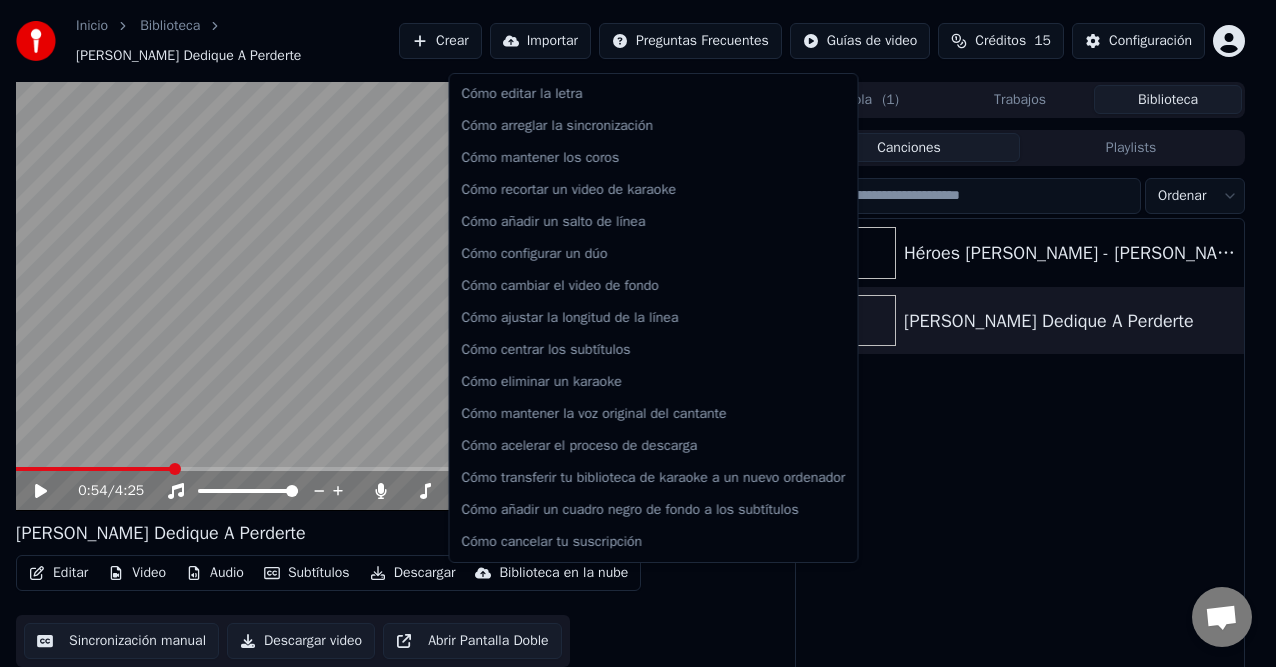 click on "Inicio Biblioteca [PERSON_NAME] Dedique A Perderte Crear Importar Preguntas Frecuentes Guías de video Créditos 15 Configuración 0:54  /  4:25 [PERSON_NAME] Dedique A Perderte Editar Video Audio Subtítulos Descargar Biblioteca en la nube Sincronización manual Descargar video Abrir Pantalla Doble Cola ( 1 ) Trabajos Biblioteca Canciones Playlists Ordenar Héroes Del Silencio - Héroe De Leyenda [PERSON_NAME] Dedique A Perderte Cómo editar la letra Cómo arreglar la sincronización Cómo mantener los coros Cómo recortar un video de karaoke Cómo añadir un salto de línea Cómo configurar un dúo Cómo cambiar el video de fondo Cómo ajustar la longitud de la línea Cómo centrar los subtítulos Cómo eliminar un karaoke Cómo mantener la voz original del cantante Cómo acelerar el proceso de descarga Cómo transferir tu biblioteca de karaoke a un nuevo ordenador Cómo añadir un cuadro negro de fondo a los subtítulos Cómo cancelar tu suscripción" at bounding box center [638, 333] 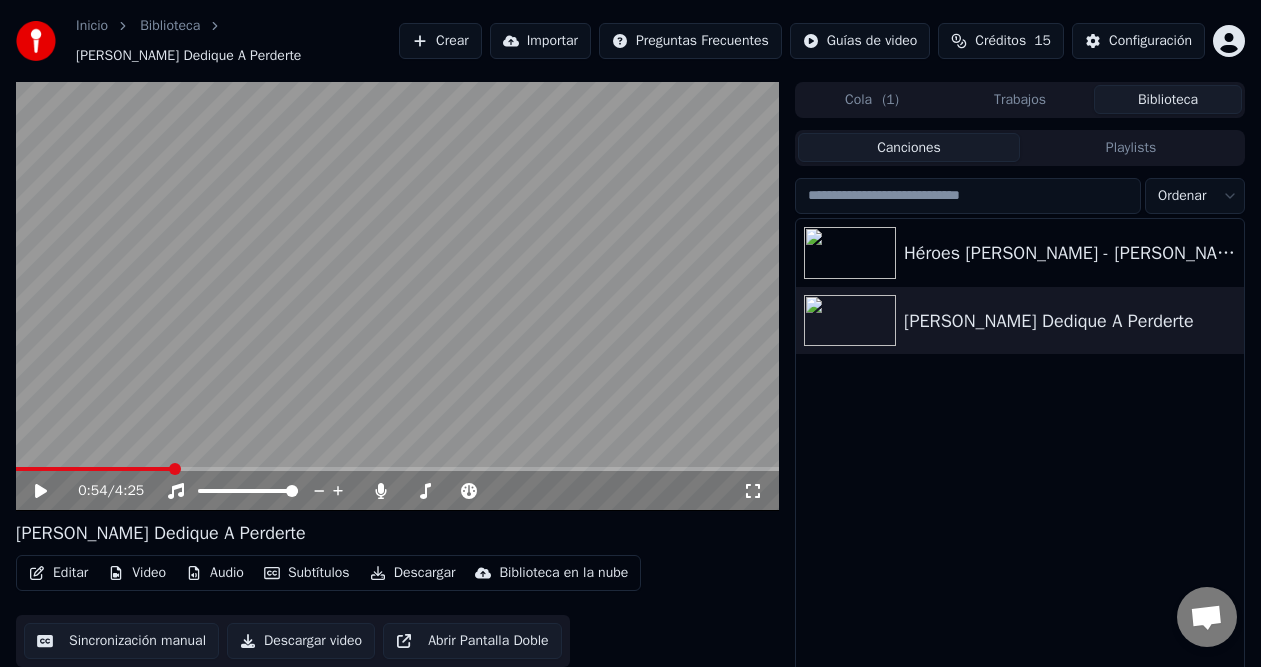 click on "Crear" at bounding box center (440, 41) 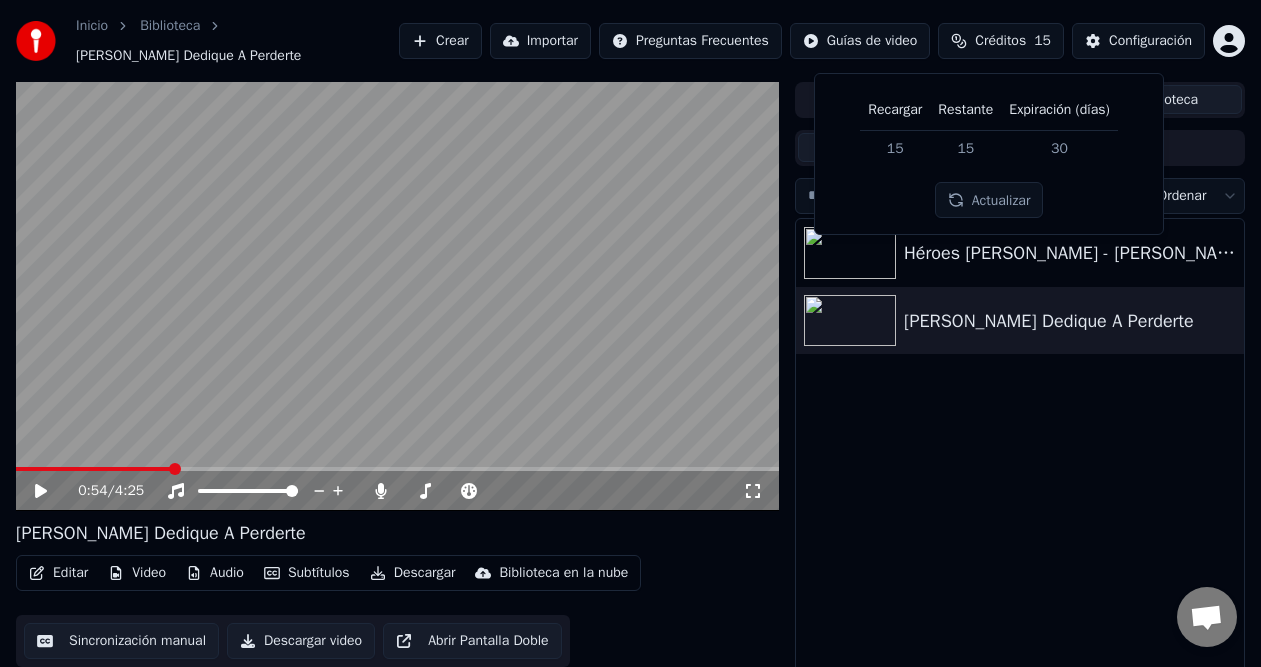 click on "Actualizar" at bounding box center [989, 200] 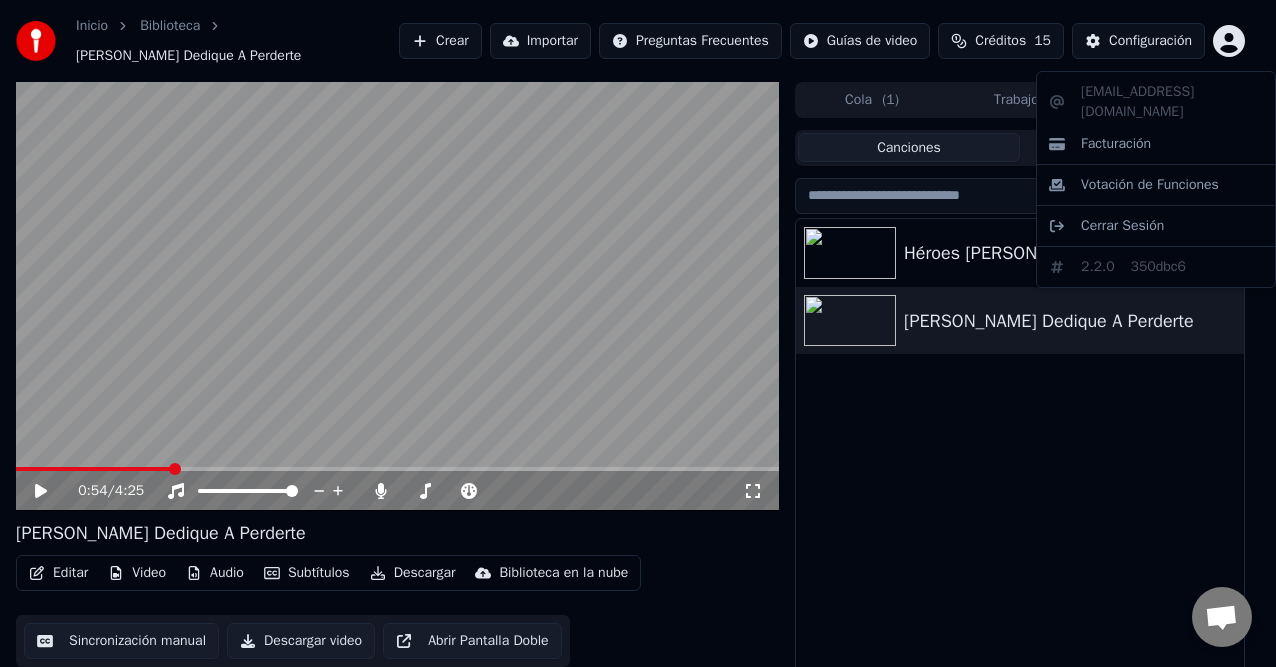 click on "Inicio Biblioteca [PERSON_NAME] Dedique A Perderte Crear Importar Preguntas Frecuentes Guías de video Créditos 15 Configuración 0:54  /  4:25 [PERSON_NAME] Dedique A Perderte Editar Video Audio Subtítulos Descargar Biblioteca en la nube Sincronización manual Descargar video Abrir Pantalla Doble Cola ( 1 ) Trabajos Biblioteca Canciones Playlists Ordenar Héroes Del Silencio - Héroe De Leyenda [PERSON_NAME] Dedique A Perderte [EMAIL_ADDRESS][DOMAIN_NAME] Facturación Votación de Funciones Cerrar Sesión 2.2.0 350dbc6" at bounding box center (638, 333) 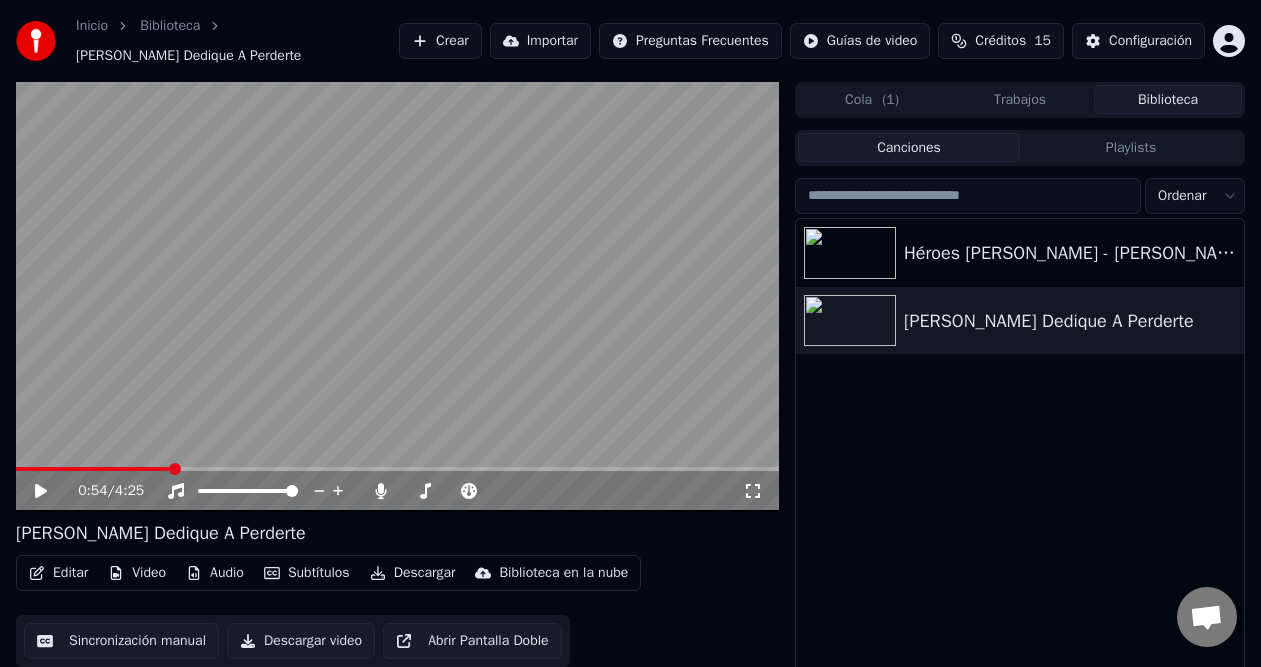 click on "Configuración" at bounding box center (1138, 41) 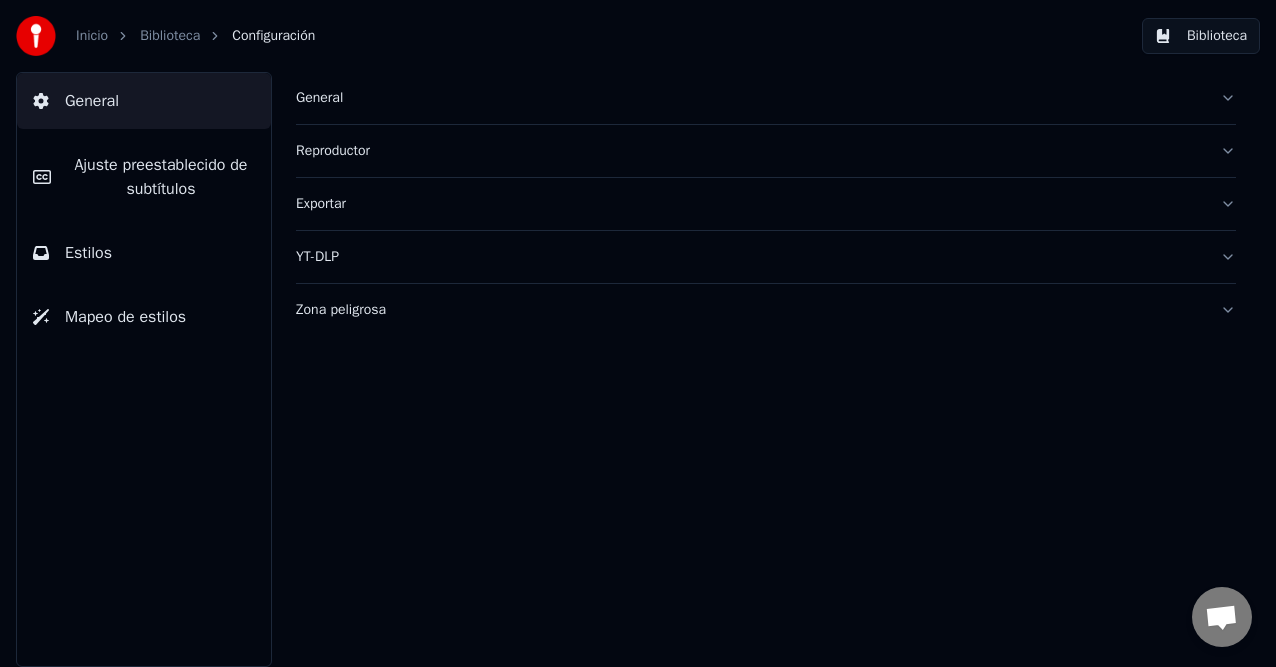 click on "Biblioteca" at bounding box center (1201, 36) 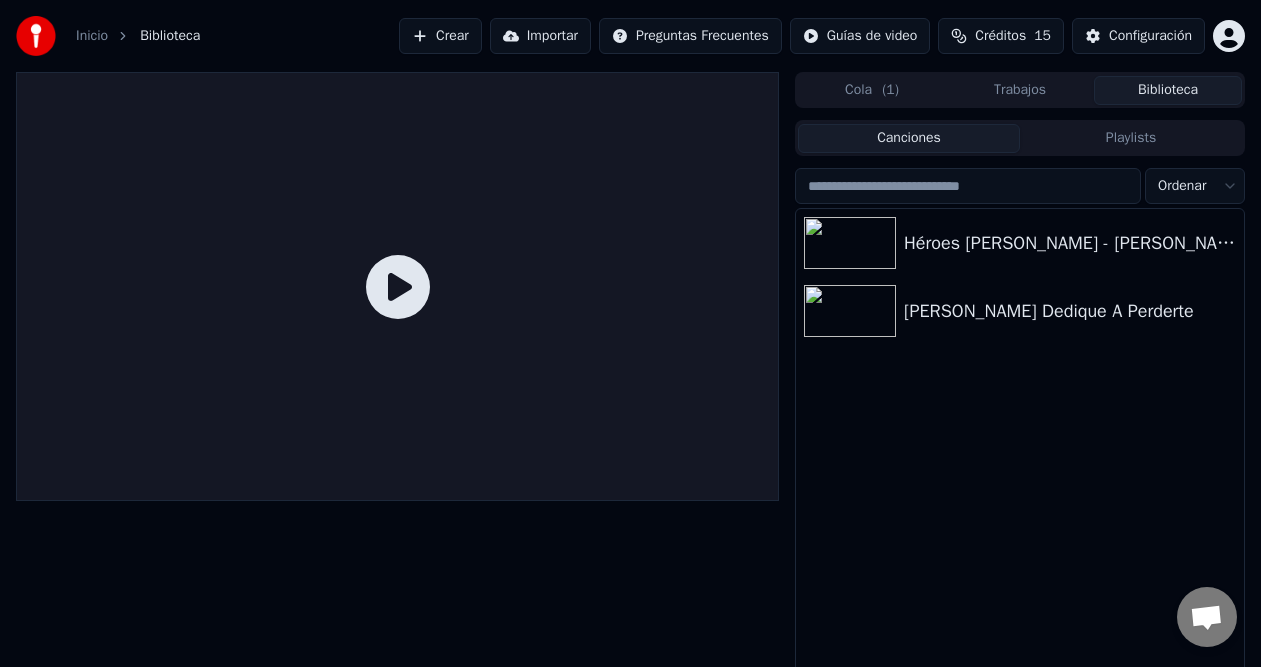 click on "Crear" at bounding box center (440, 36) 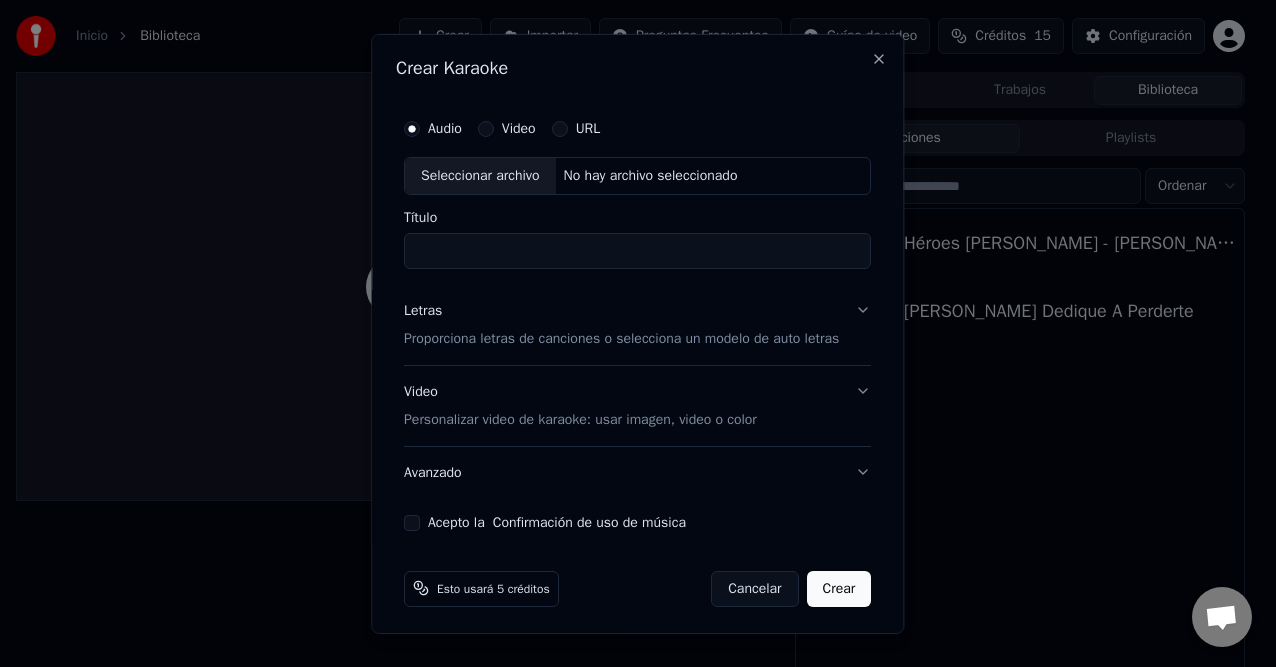 click on "Close" at bounding box center [880, 58] 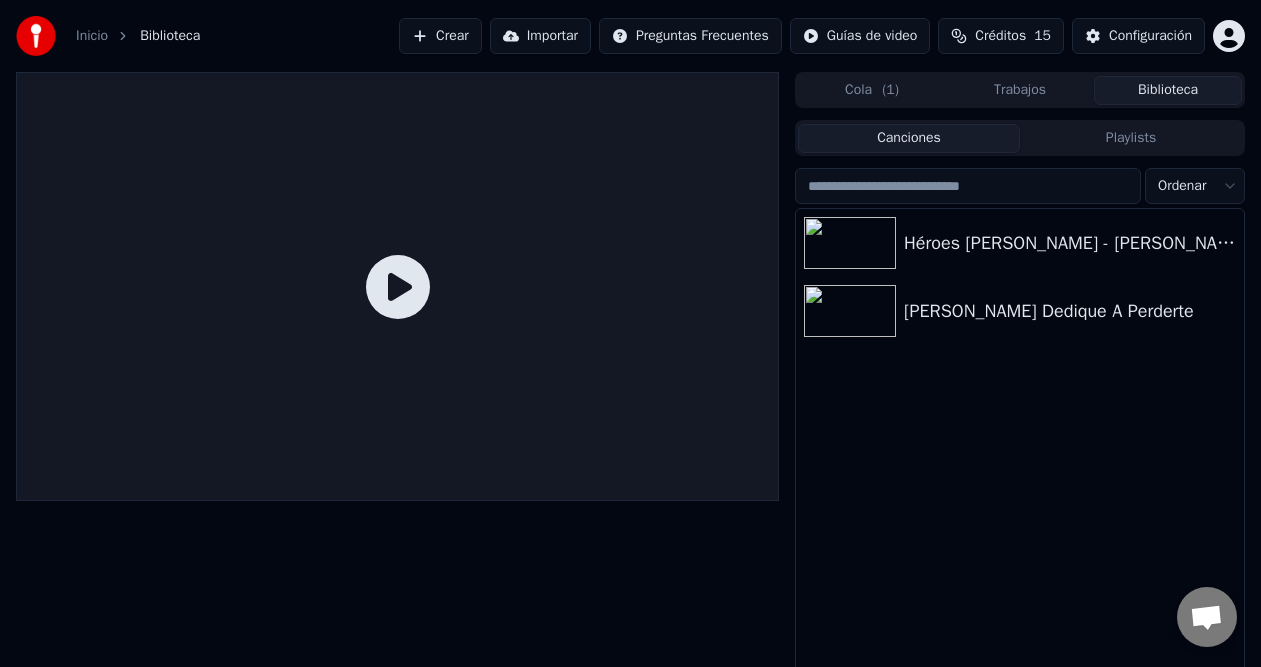 click on "Cola ( 1 )" at bounding box center (872, 90) 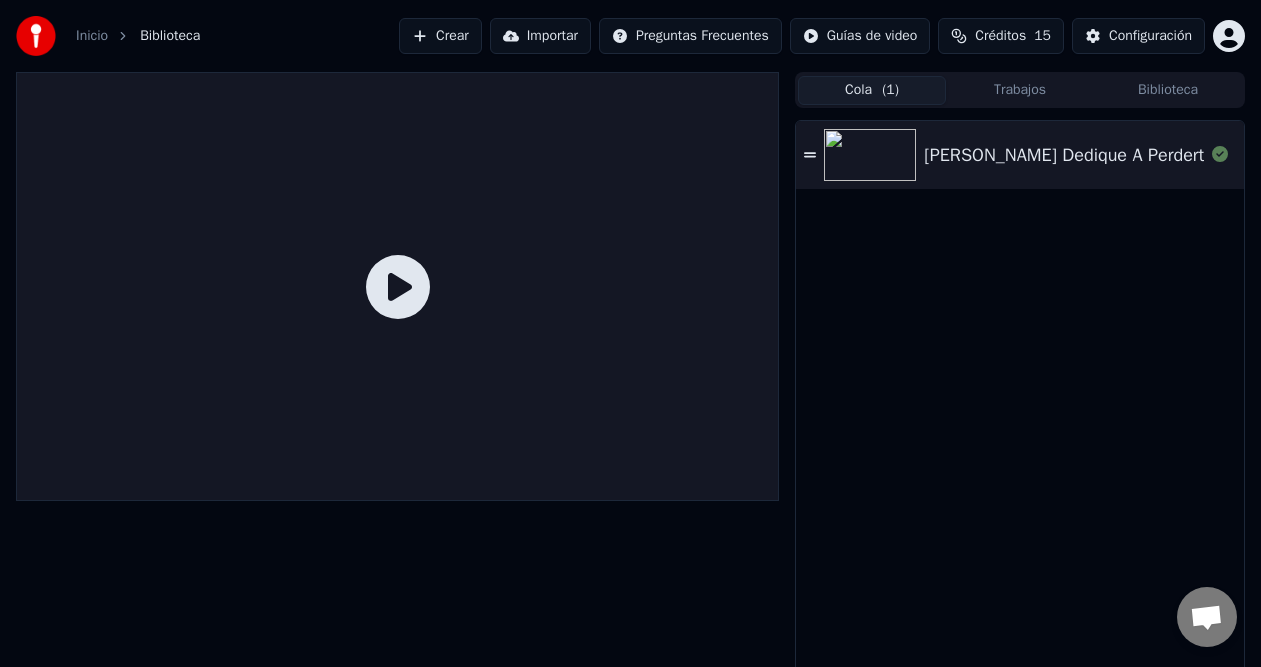click on "Trabajos" at bounding box center (1020, 90) 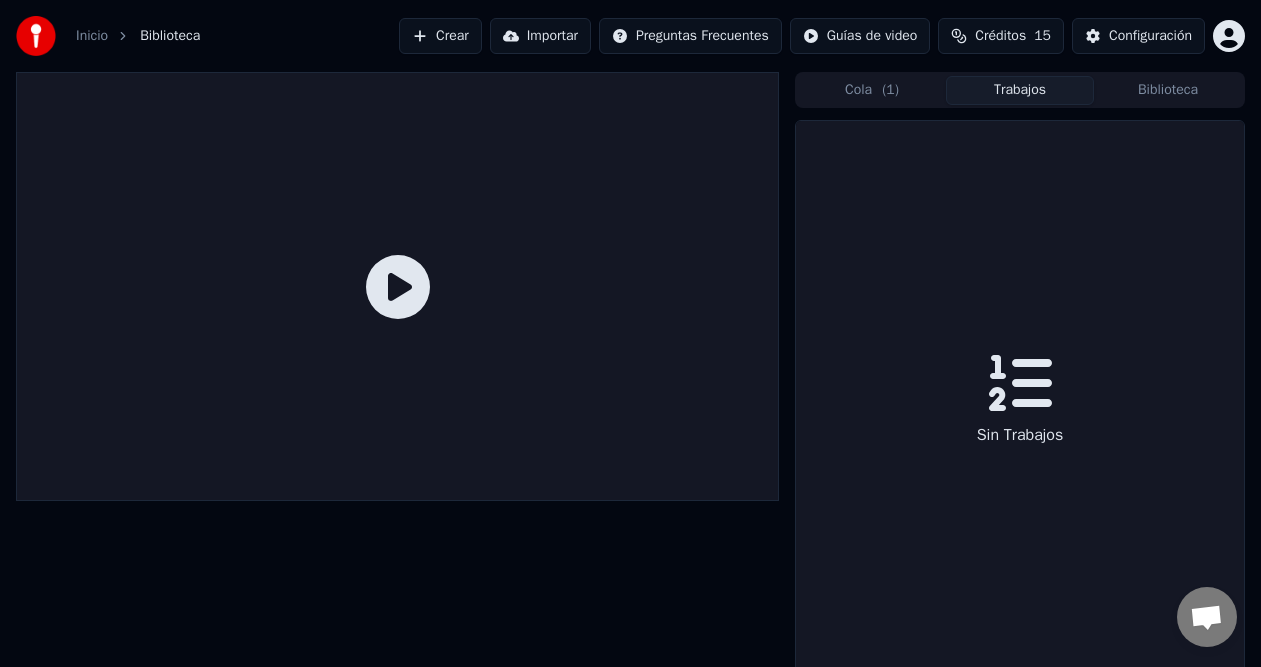 click on "Biblioteca" at bounding box center (1168, 90) 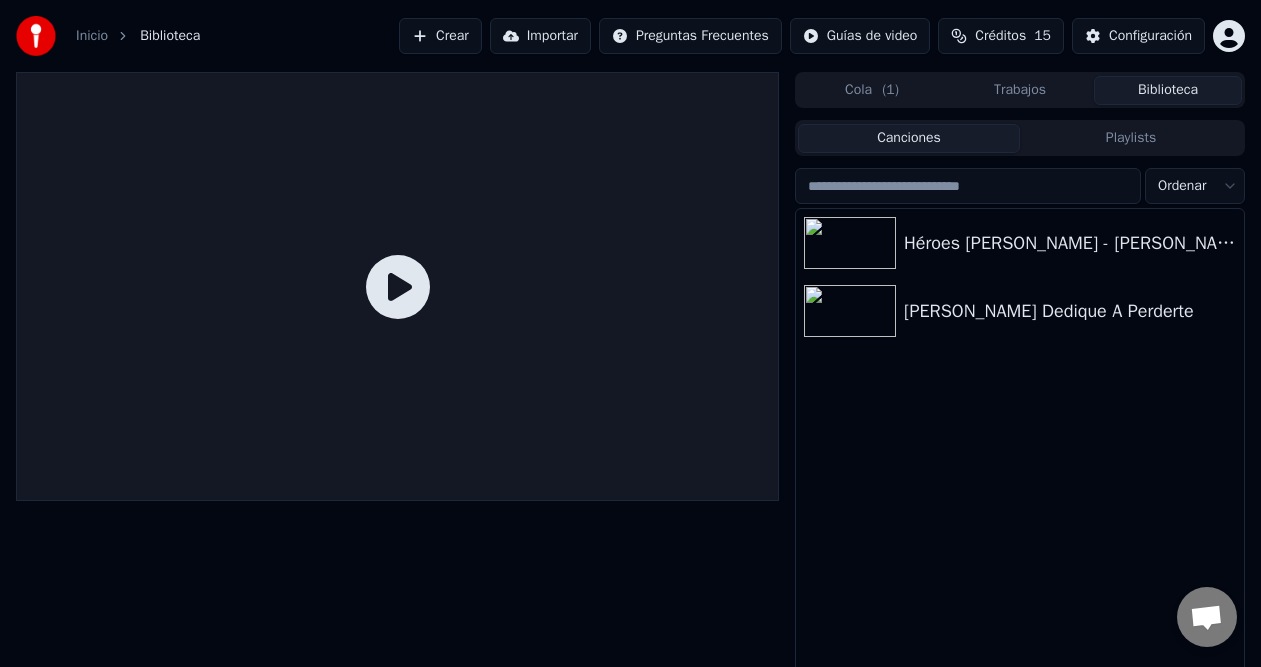 click on "Inicio" at bounding box center [92, 36] 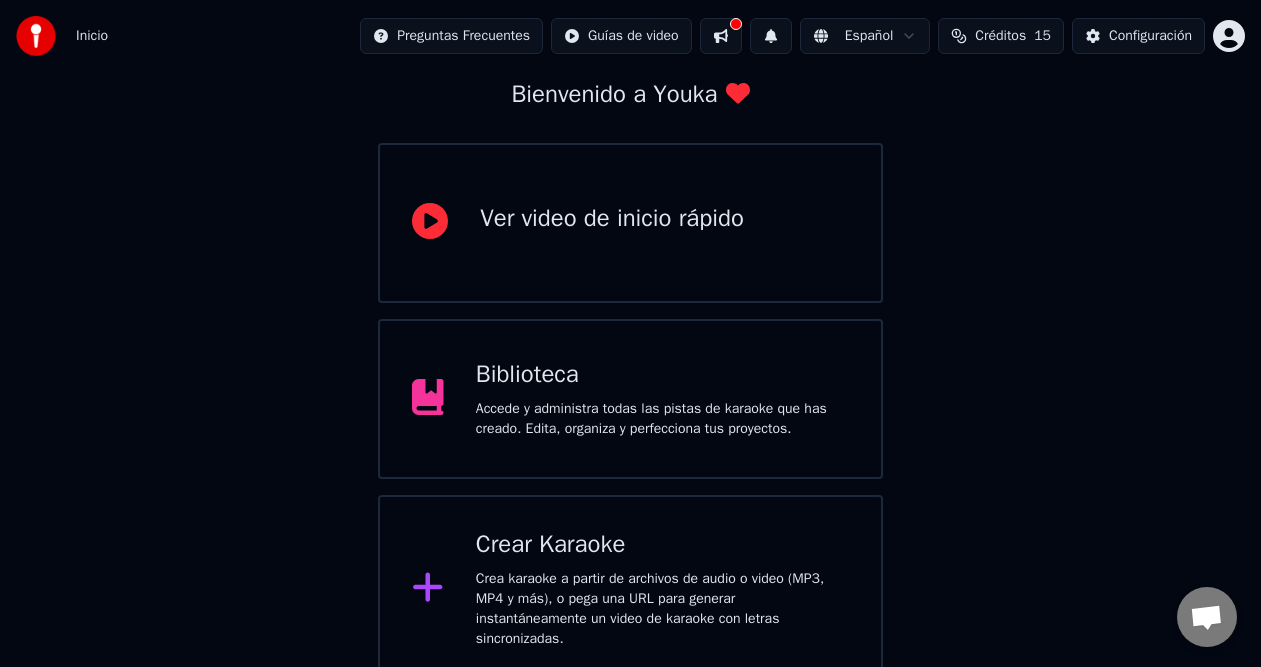 scroll, scrollTop: 129, scrollLeft: 0, axis: vertical 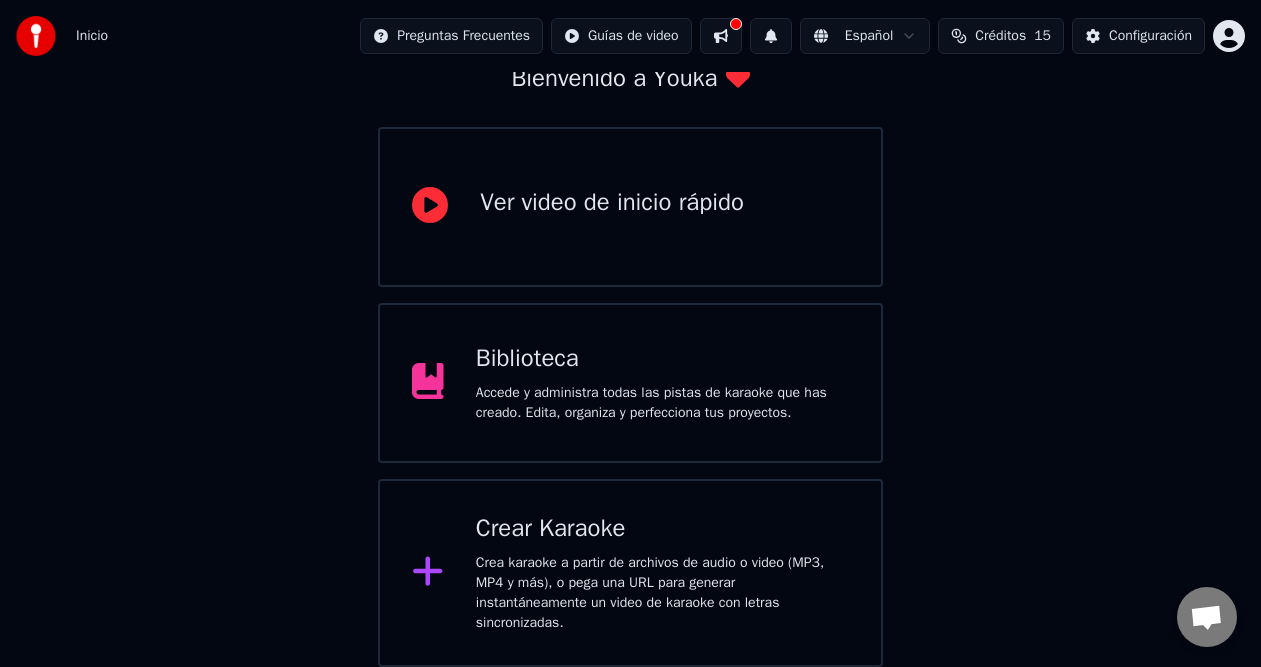 click on "Ver video de inicio rápido" at bounding box center (612, 207) 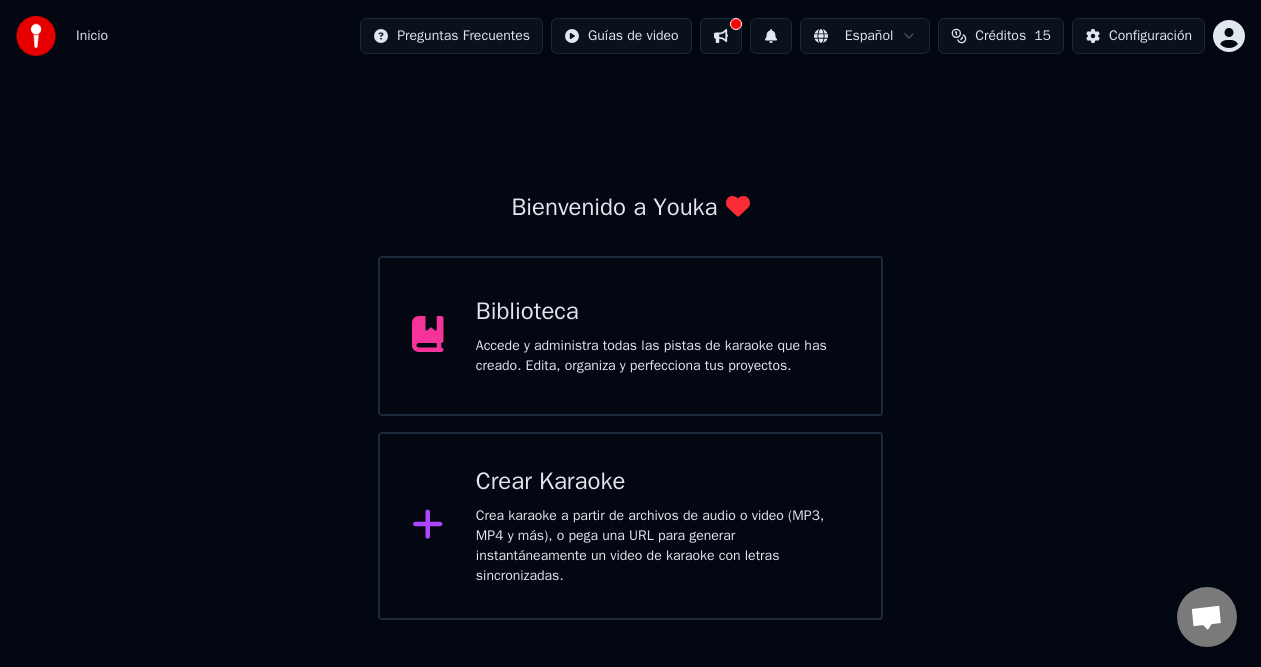 scroll, scrollTop: 0, scrollLeft: 0, axis: both 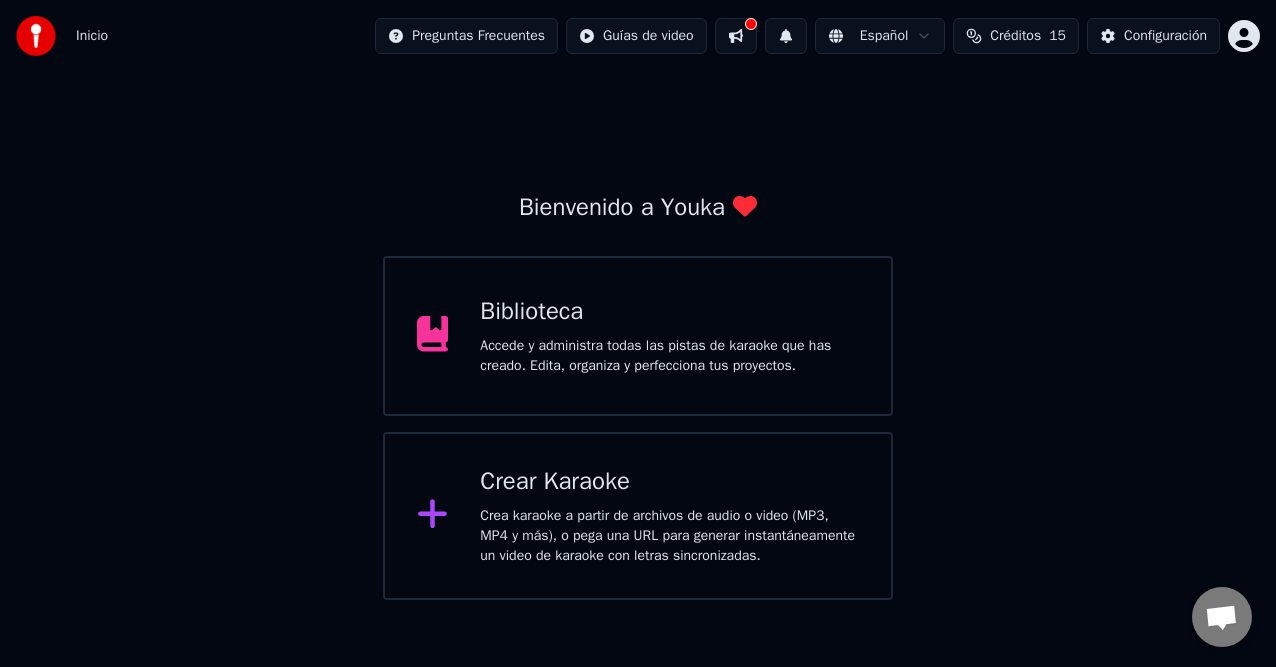 click on "Inicio Preguntas Frecuentes Guías de video Español Créditos 15 Configuración Bienvenido a Youka Biblioteca Accede y administra todas las pistas de karaoke que has creado. Edita, organiza y perfecciona tus proyectos. Crear Karaoke Crea karaoke a partir de archivos de audio o video (MP3, MP4 y más), o pega una URL para generar instantáneamente un video de karaoke con letras sincronizadas." at bounding box center (638, 300) 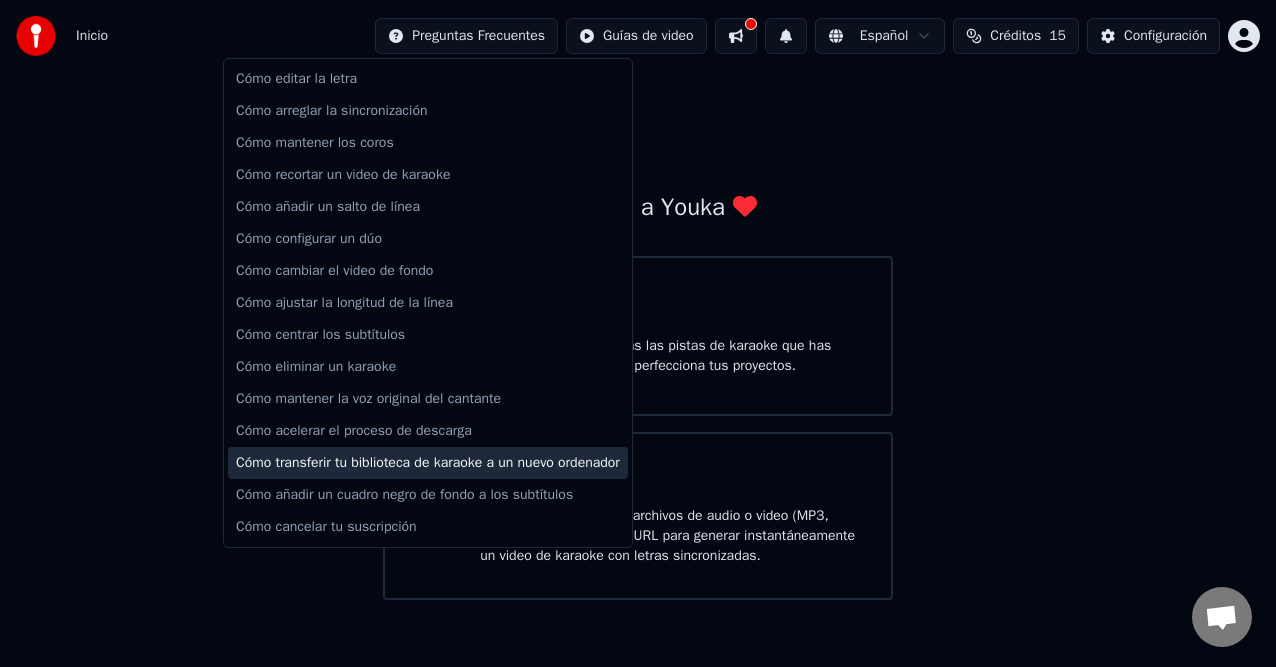 click on "Cómo transferir tu biblioteca de karaoke a un nuevo ordenador" at bounding box center (428, 463) 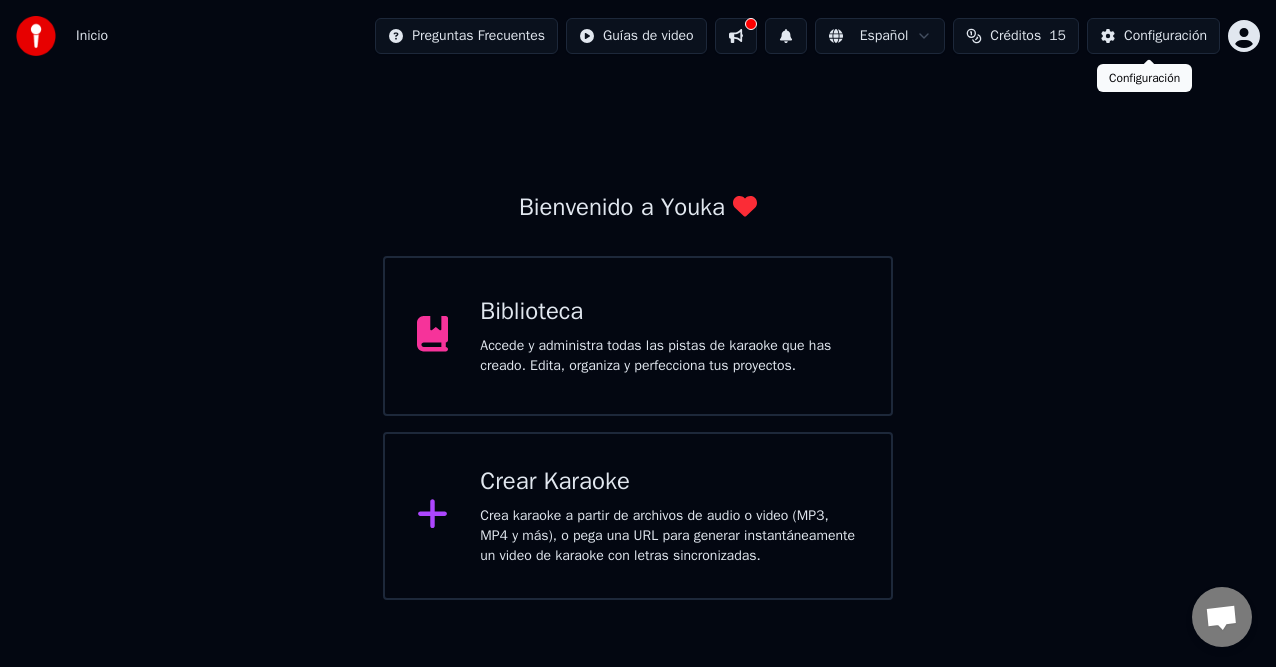 click on "Configuración" at bounding box center [1165, 36] 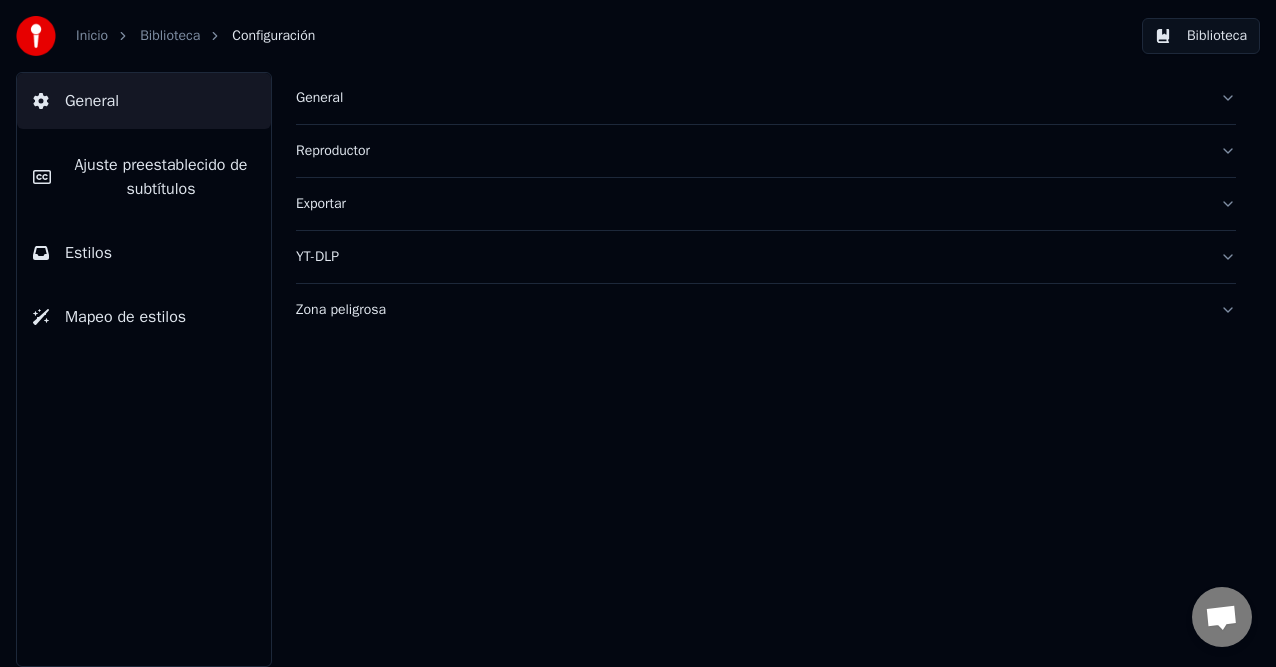 click on "Biblioteca" at bounding box center (1201, 36) 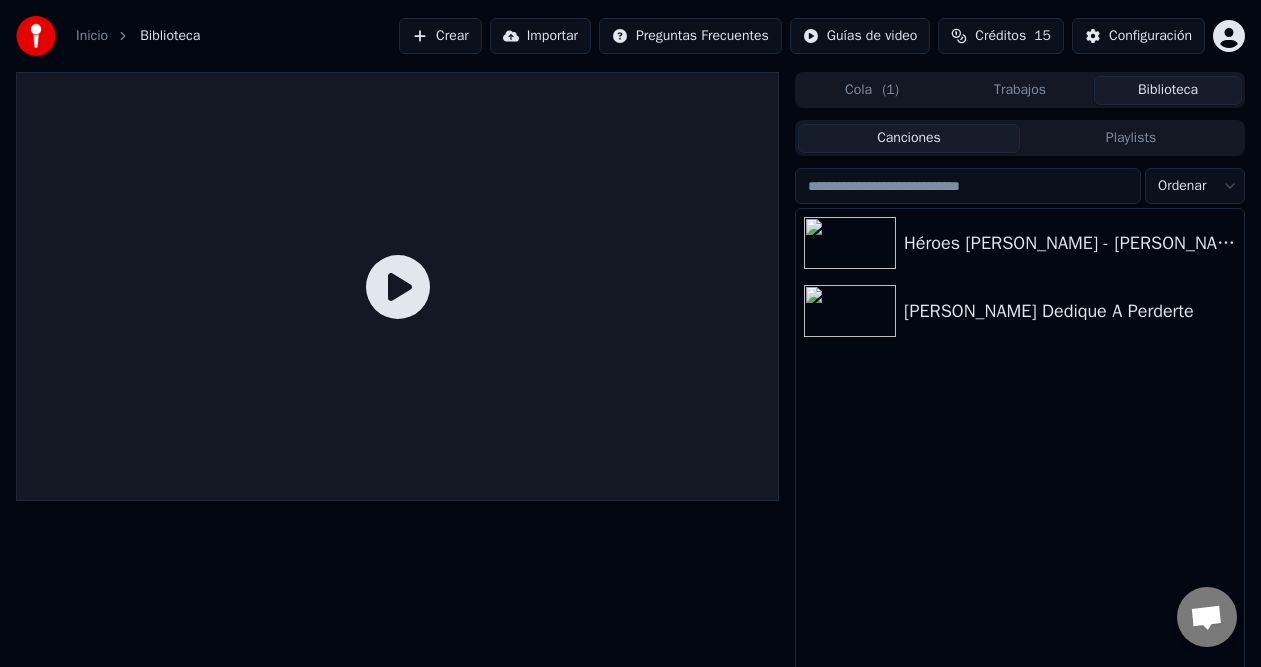 click on "Inicio Biblioteca Crear Importar Preguntas Frecuentes Guías de video Créditos 15 Configuración Cola ( 1 ) Trabajos Biblioteca Canciones Playlists Ordenar Héroes [PERSON_NAME] [PERSON_NAME] Dedique A Perderte" at bounding box center [630, 333] 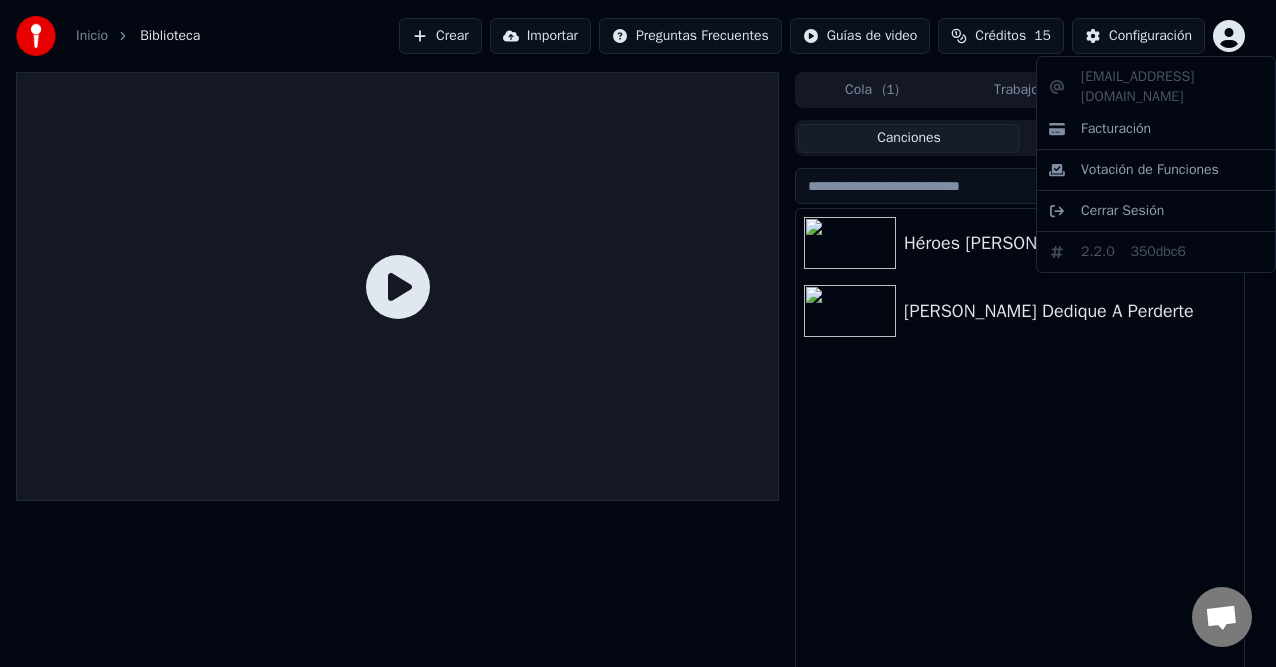 click on "Inicio Biblioteca Crear Importar Preguntas Frecuentes Guías de video Créditos 15 Configuración Cola ( 1 ) Trabajos Biblioteca Canciones Playlists Ordenar Héroes Del Silencio - Héroe De Leyenda [PERSON_NAME] Dedique A Perderte [EMAIL_ADDRESS][DOMAIN_NAME] Facturación Votación de Funciones Cerrar Sesión 2.2.0 350dbc6" at bounding box center (638, 333) 